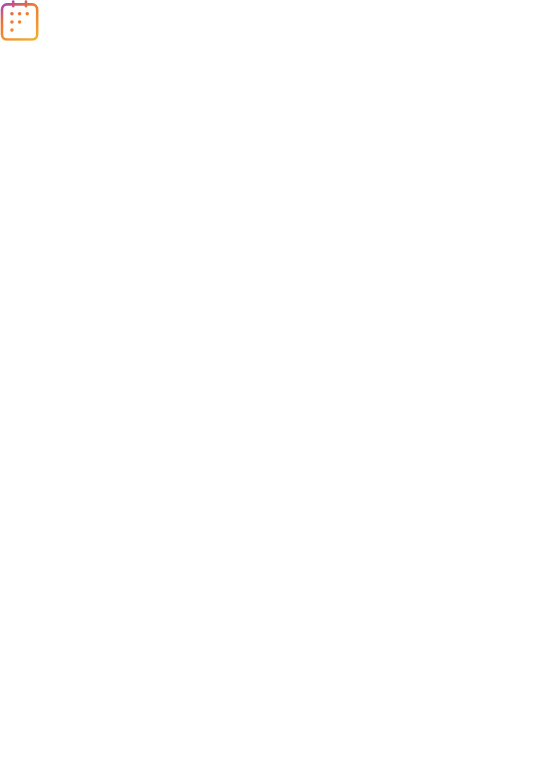 scroll, scrollTop: 0, scrollLeft: 0, axis: both 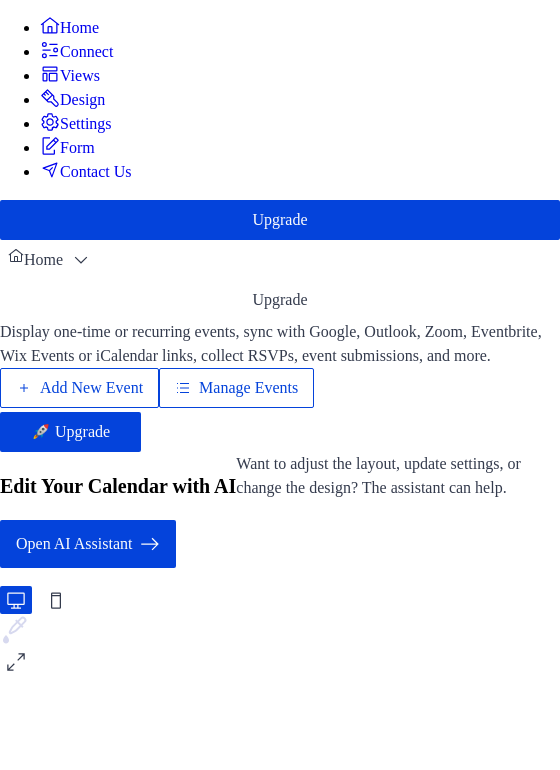 click on "Manage Events" at bounding box center (236, 388) 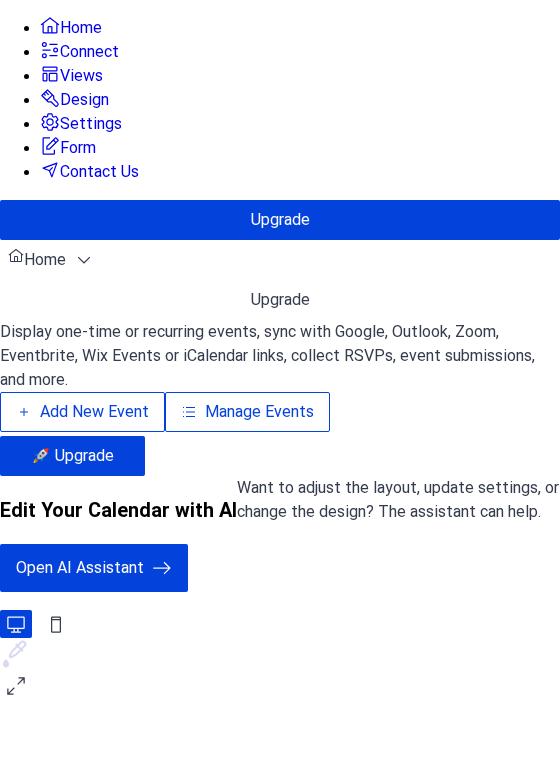 click on "Manage Events" at bounding box center [247, 412] 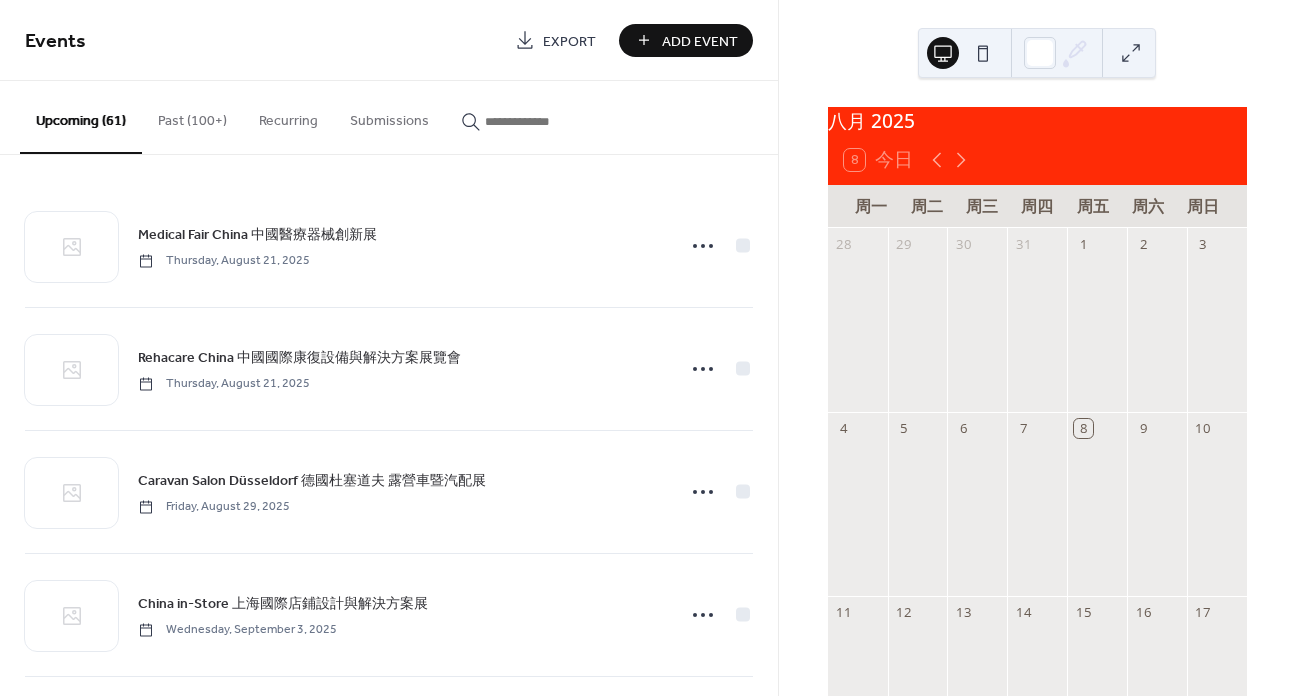 scroll, scrollTop: 0, scrollLeft: 0, axis: both 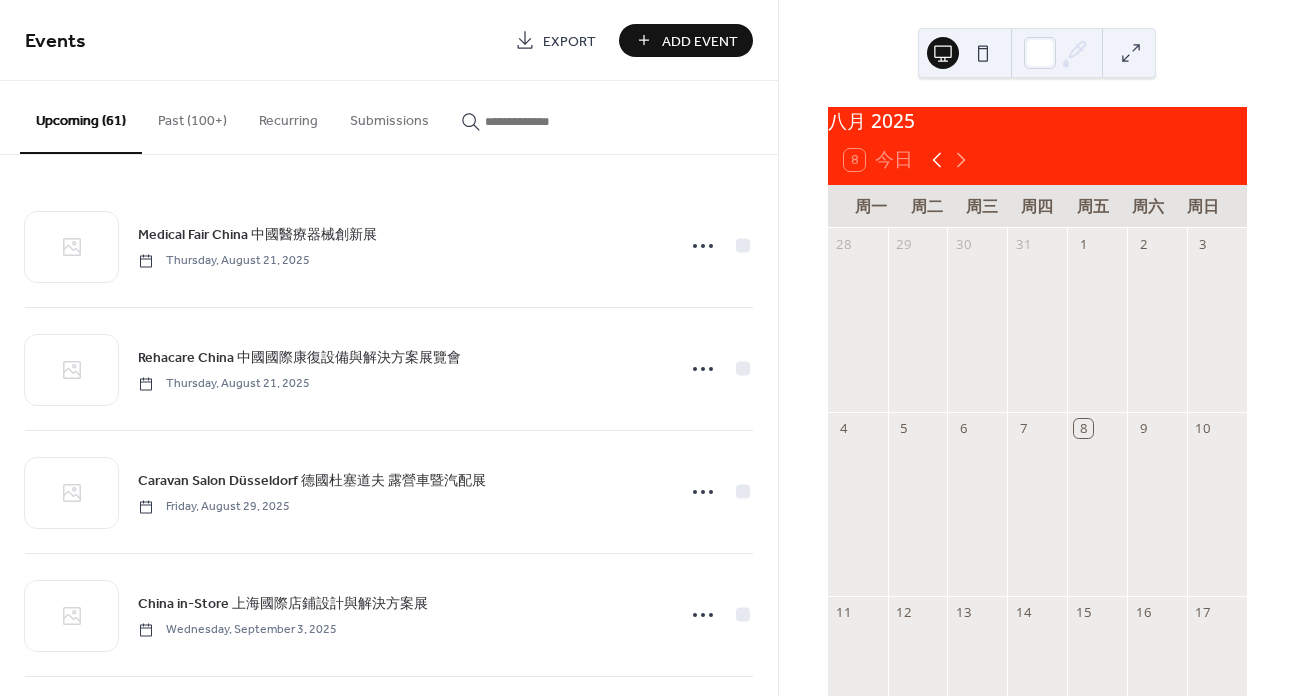 click 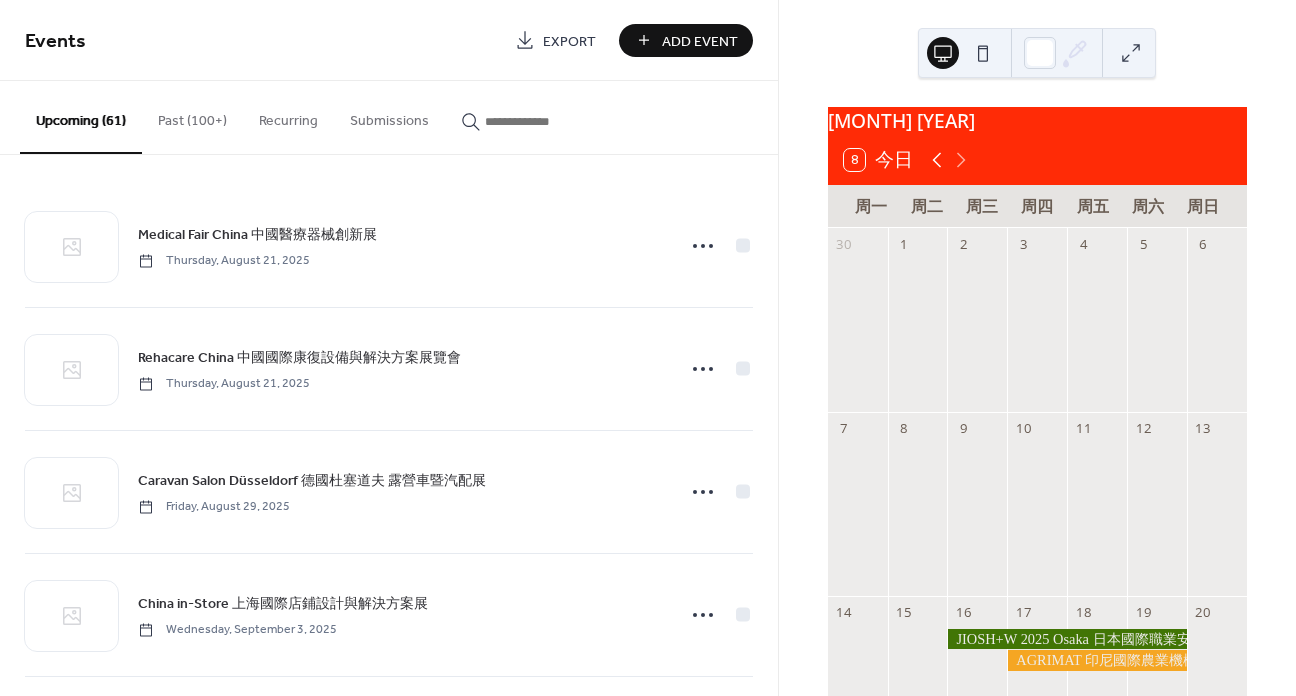 click 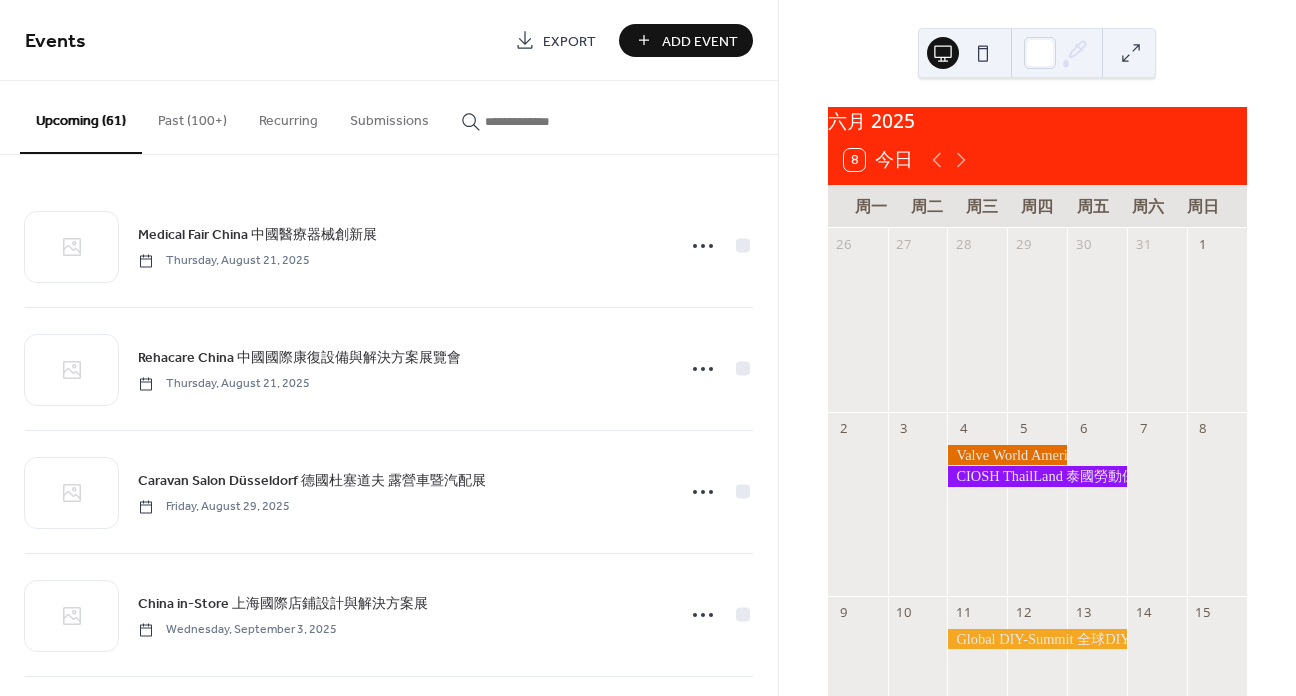 click at bounding box center (545, 121) 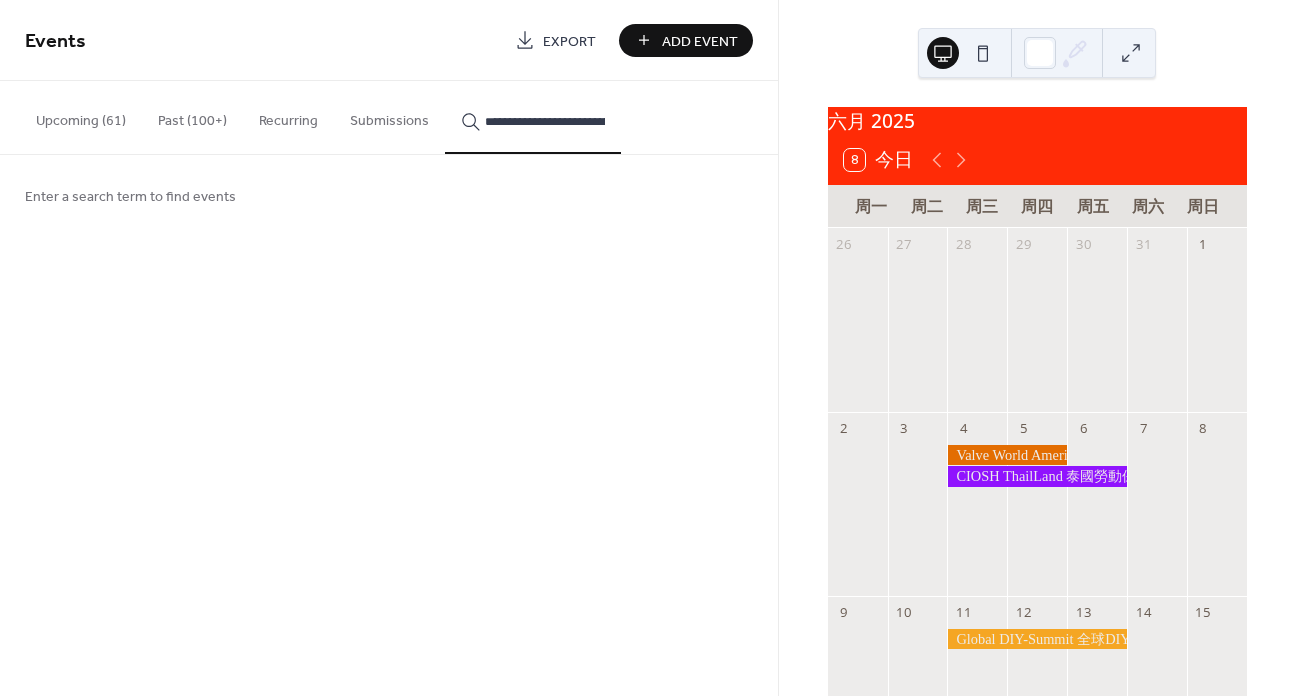 scroll, scrollTop: 0, scrollLeft: 97, axis: horizontal 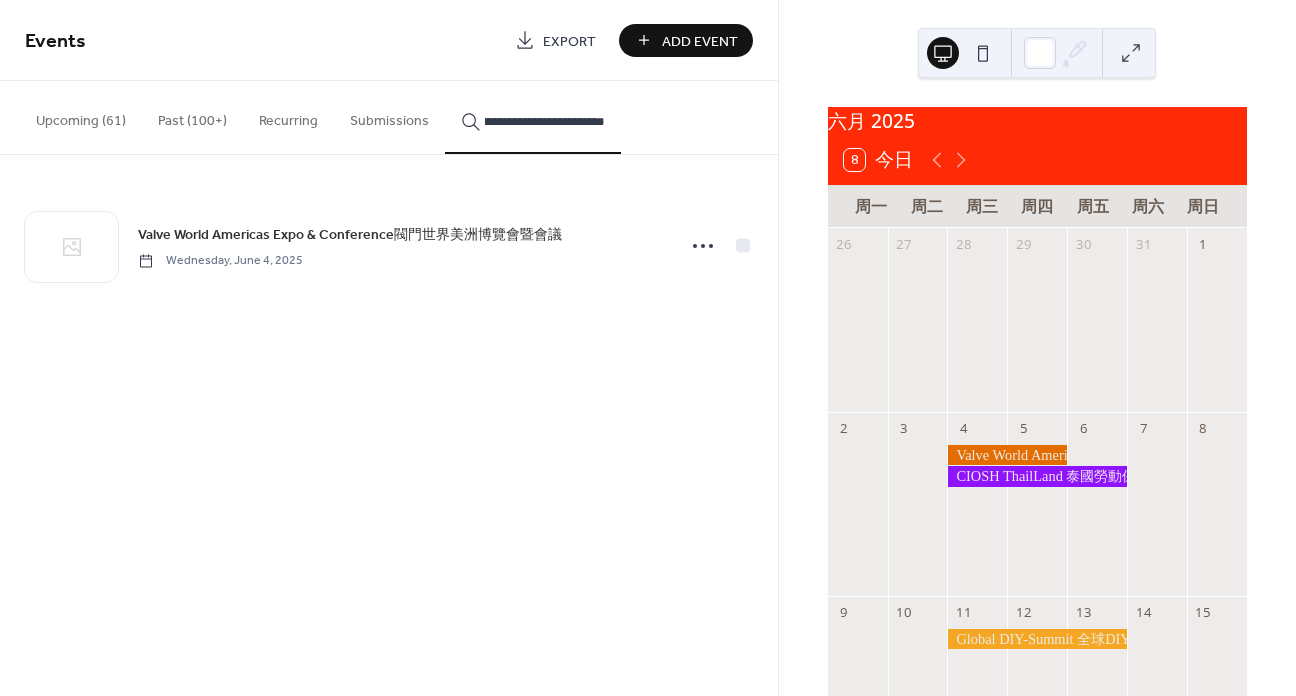 type on "**********" 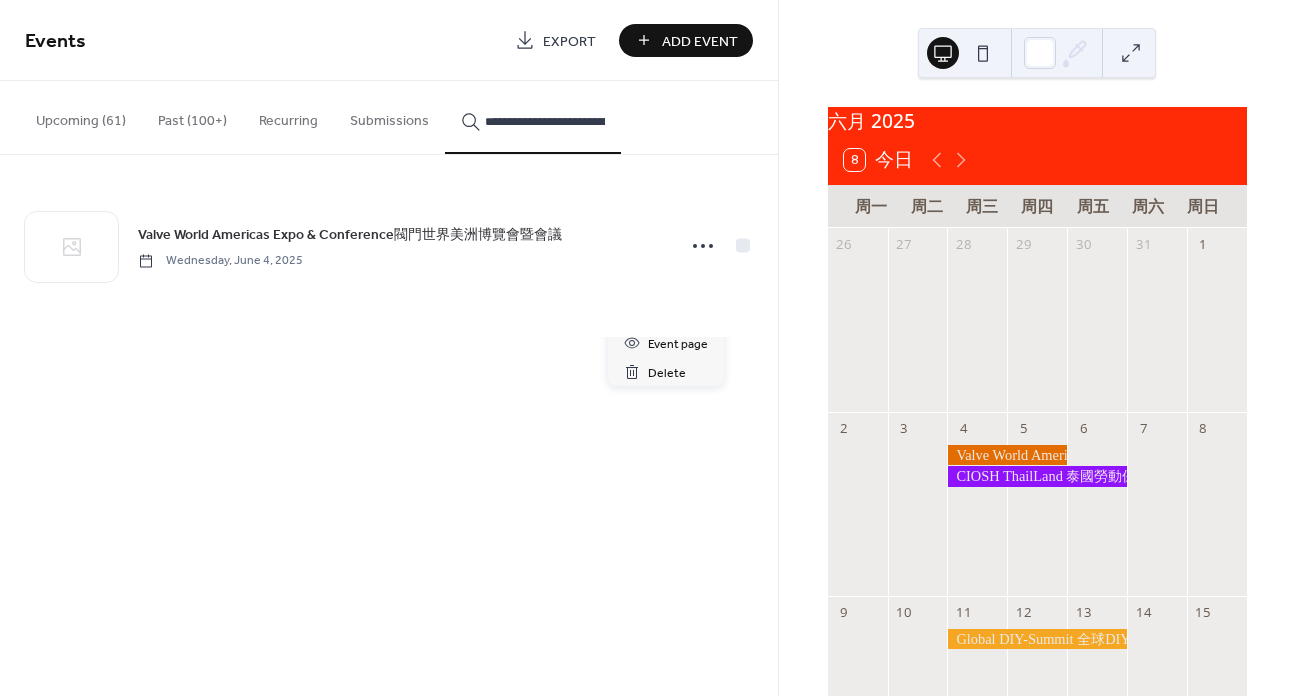 click on "Edit" at bounding box center (666, 284) 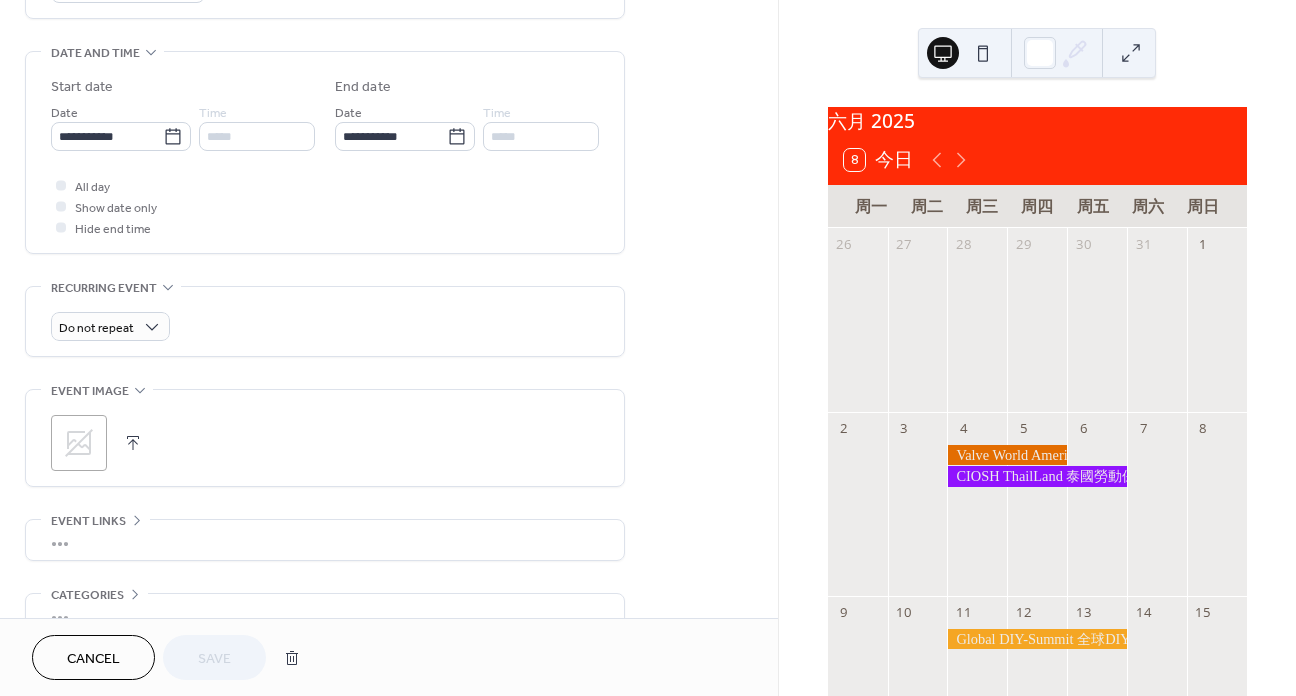 scroll, scrollTop: 700, scrollLeft: 0, axis: vertical 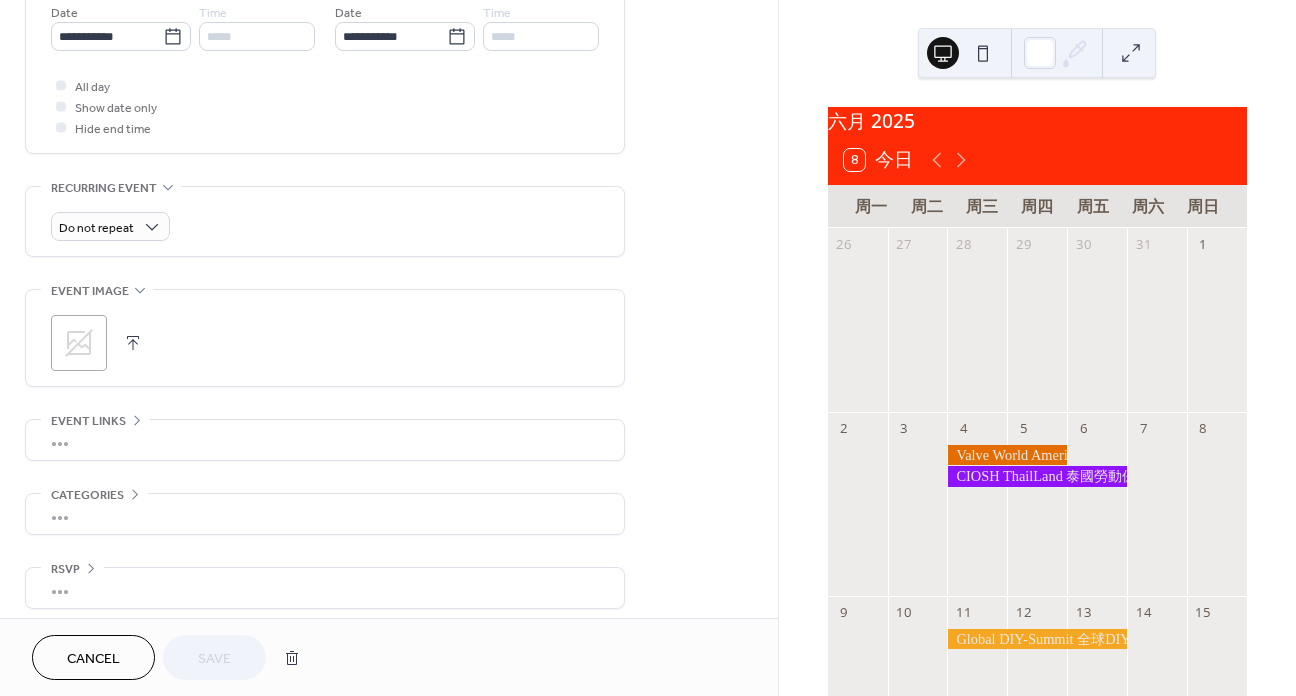 click on "•••" at bounding box center [325, 440] 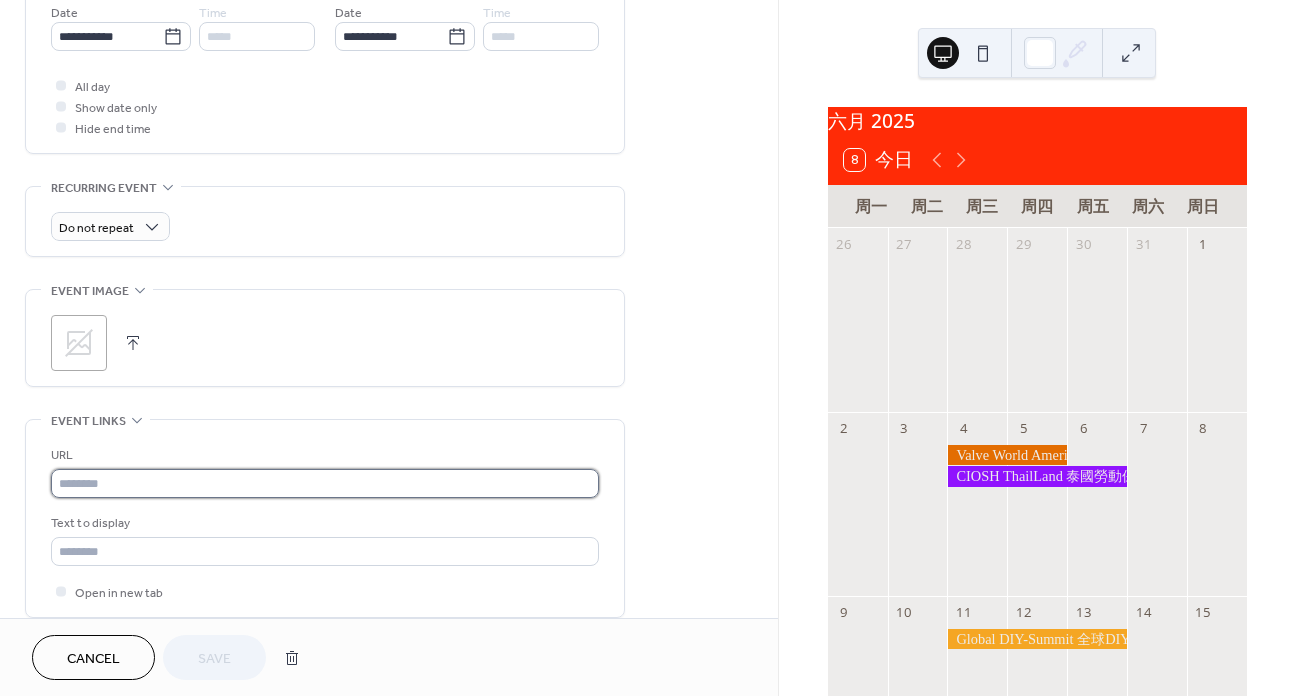 click at bounding box center (325, 483) 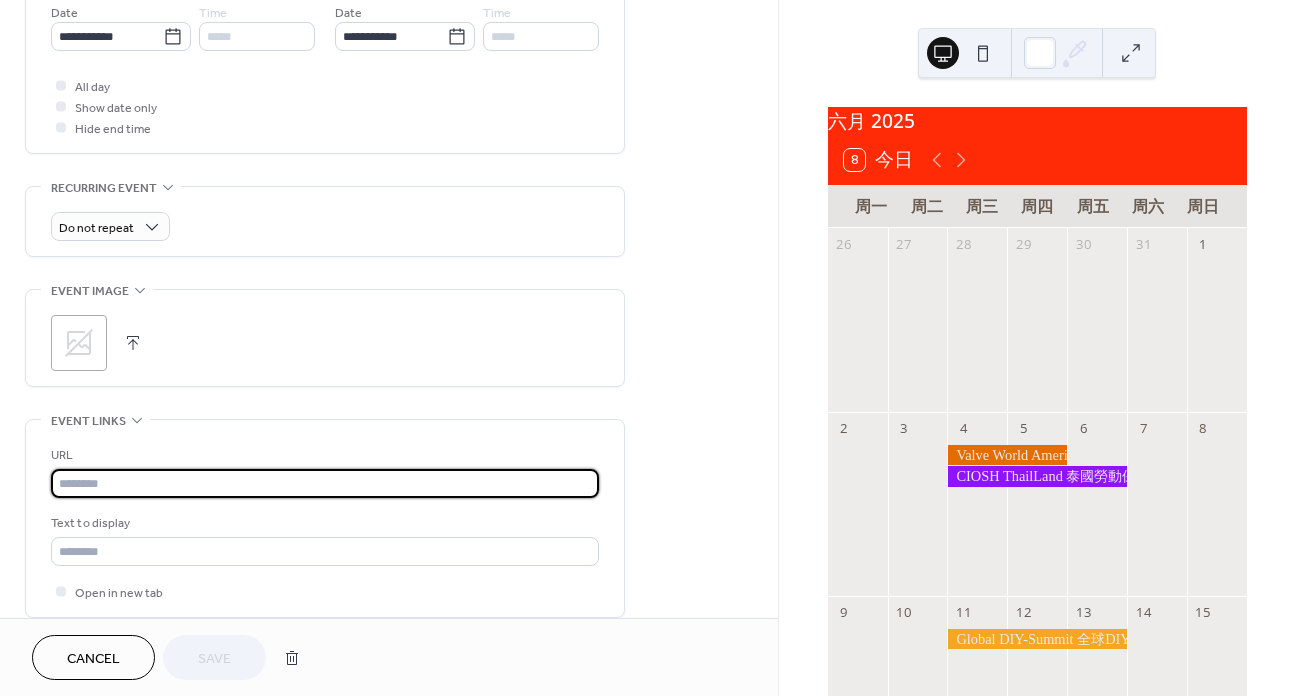 paste on "**********" 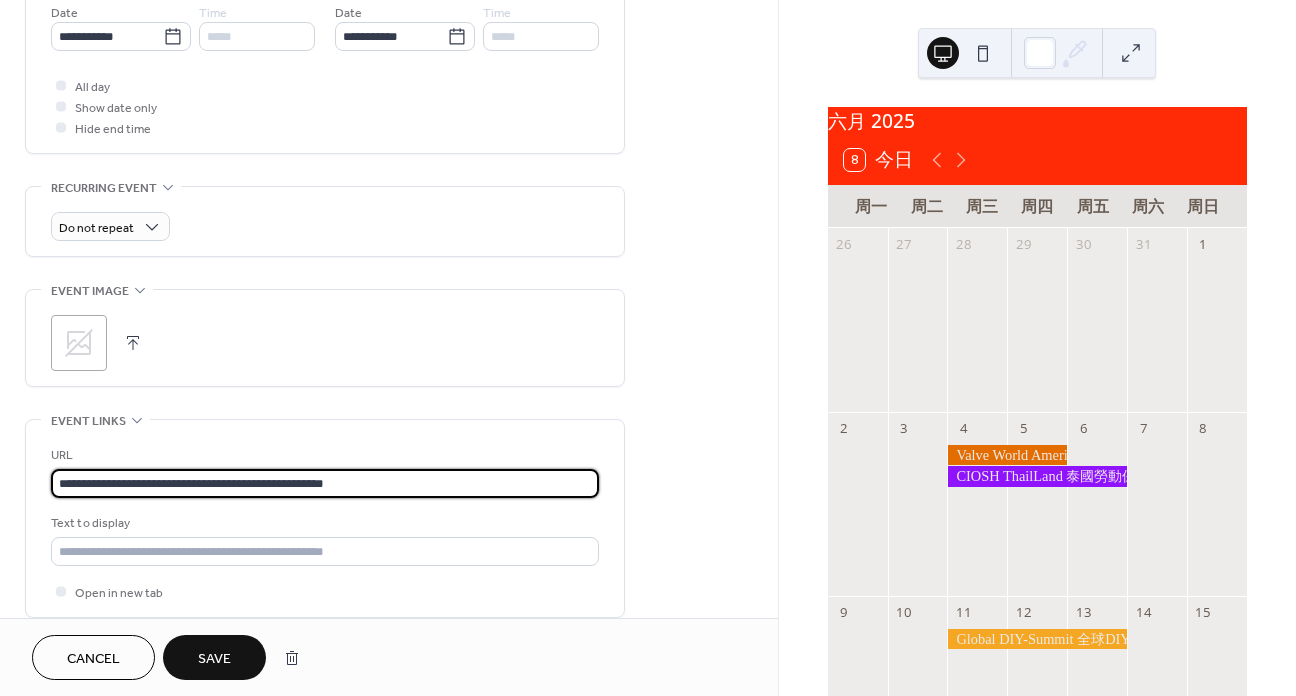 type on "**********" 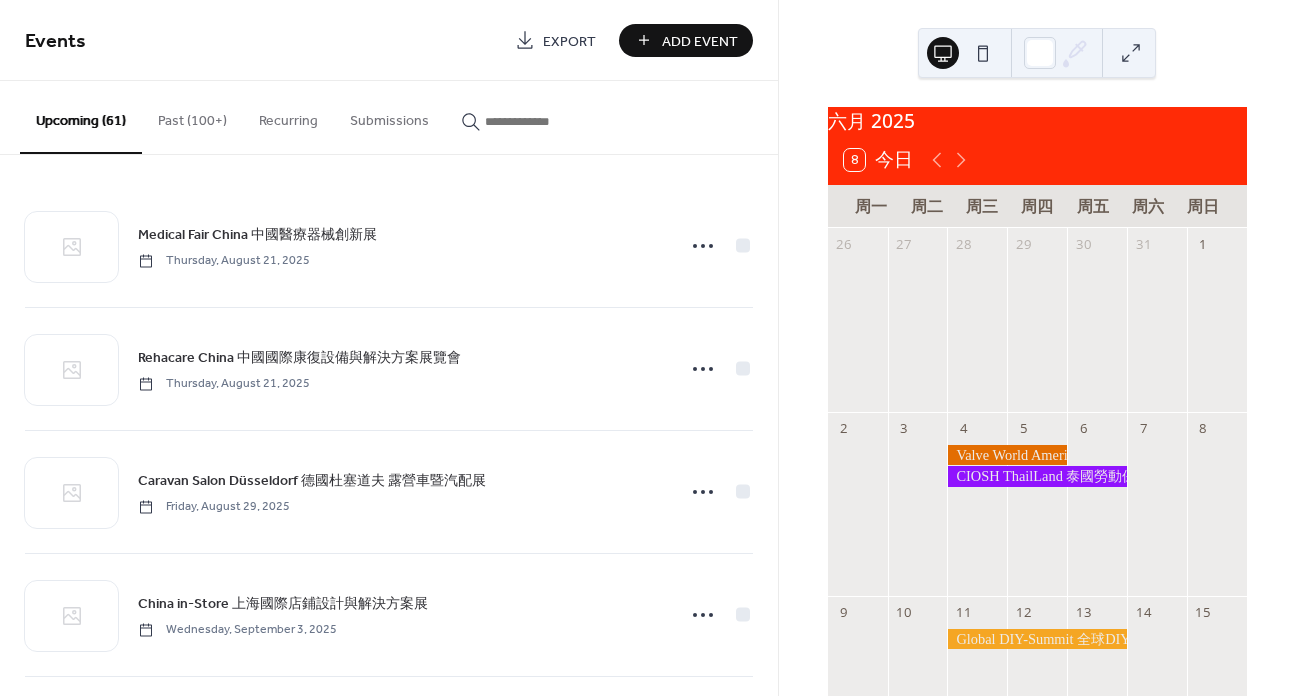 click at bounding box center (1007, 455) 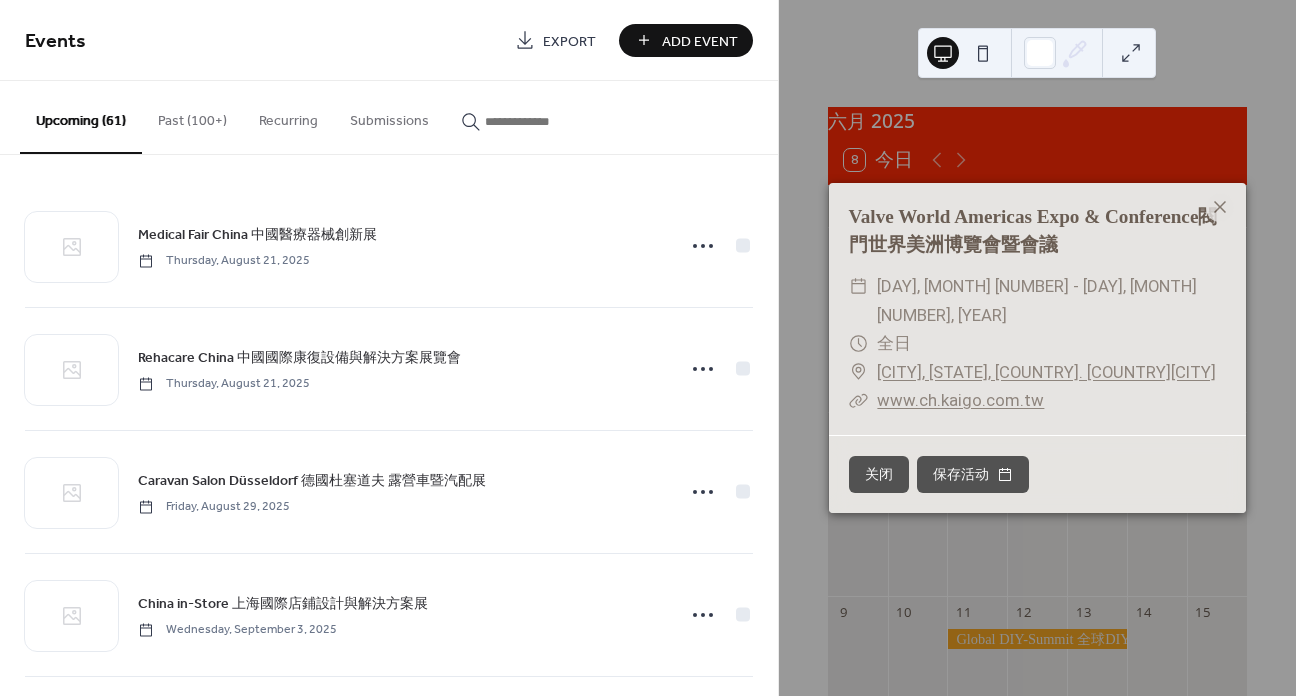click on "www.ch.kaigo.com.tw" at bounding box center [960, 400] 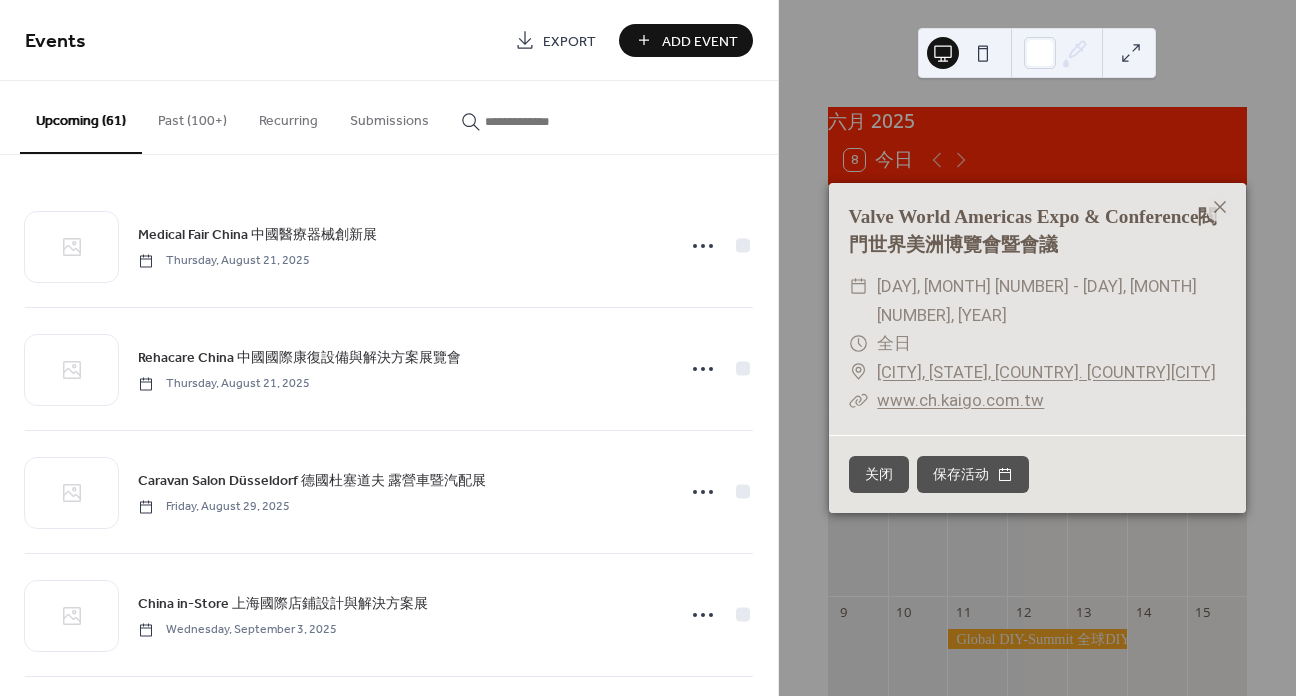 click on "Valve World Americas Expo & Conference閥門世界美洲博覽會暨會議 ​ 周三, 6月 4 - 周四, 6月 5, 2025 ​ 全日 ​ Houston, TX, USA. 美國德州休士頓 ​ www.ch.kaigo.com.tw 关闭 保存活动" at bounding box center (1037, 348) 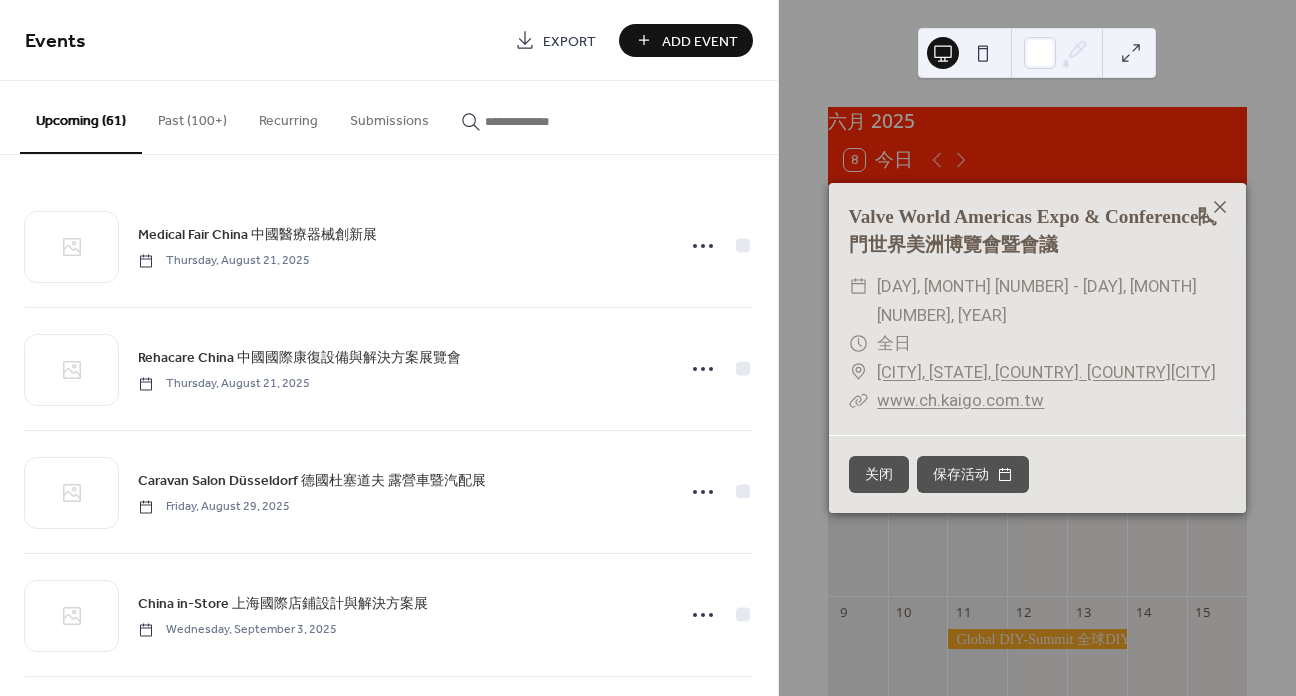 click 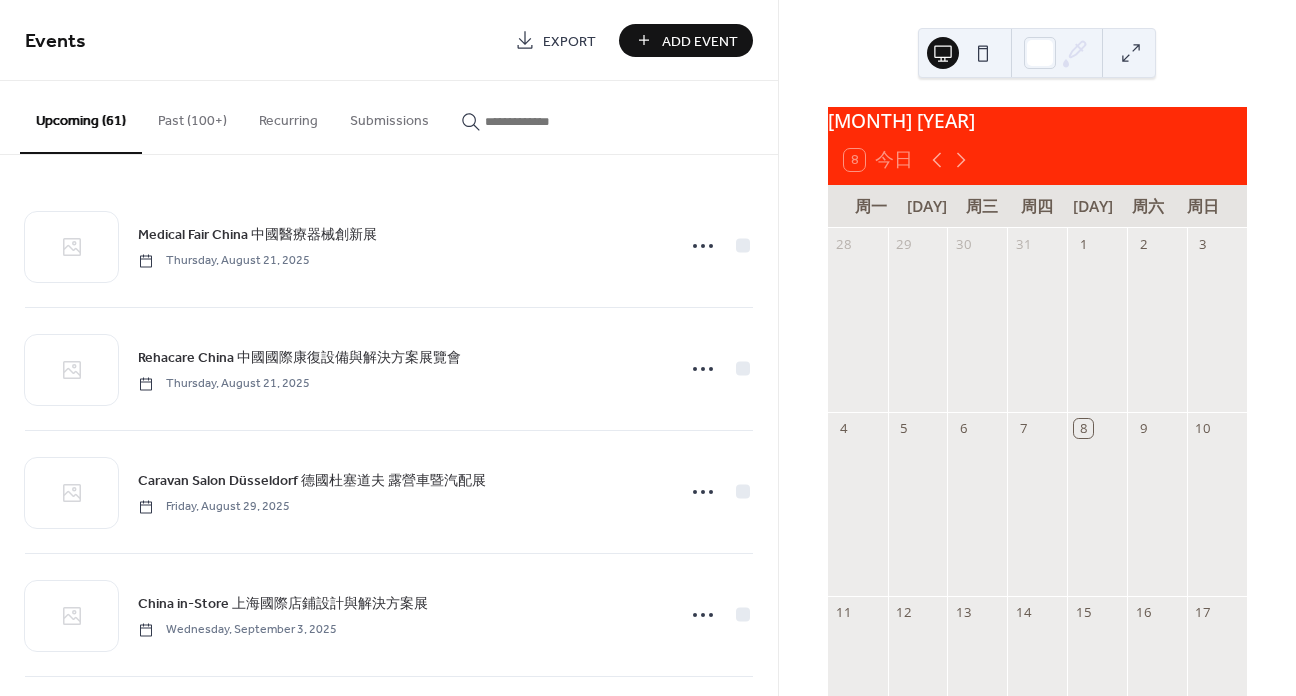 scroll, scrollTop: 0, scrollLeft: 0, axis: both 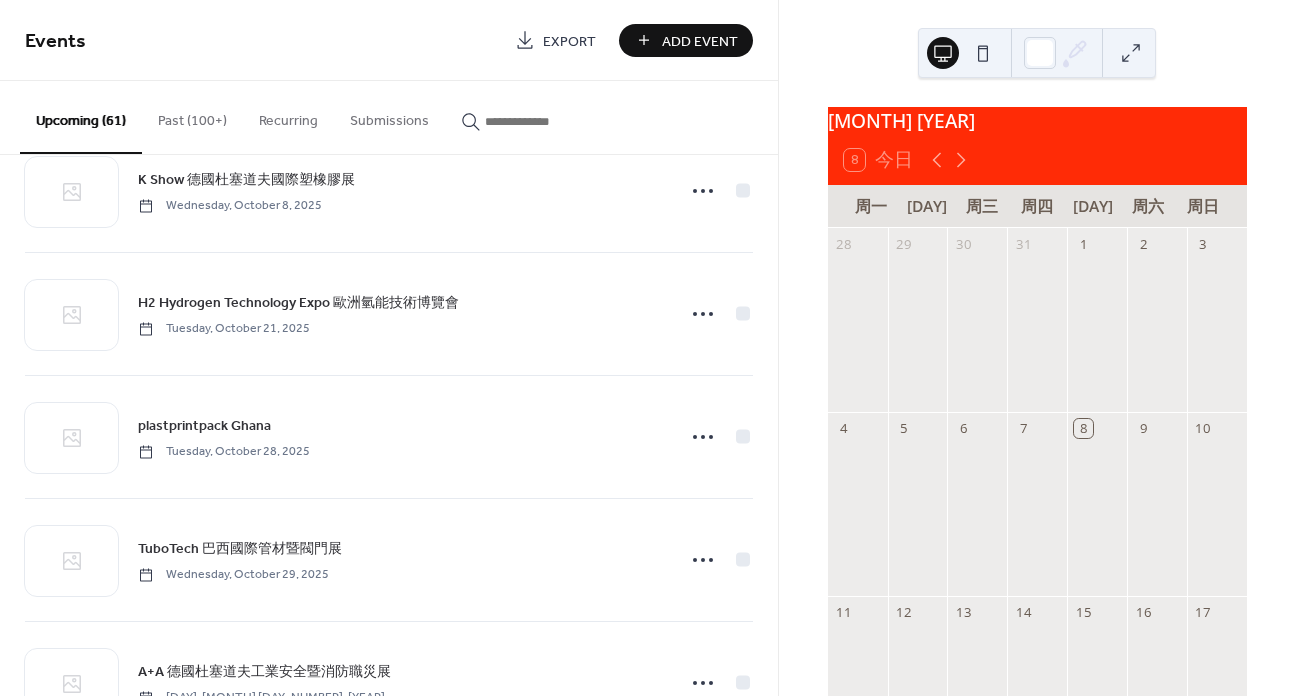 click at bounding box center (533, 116) 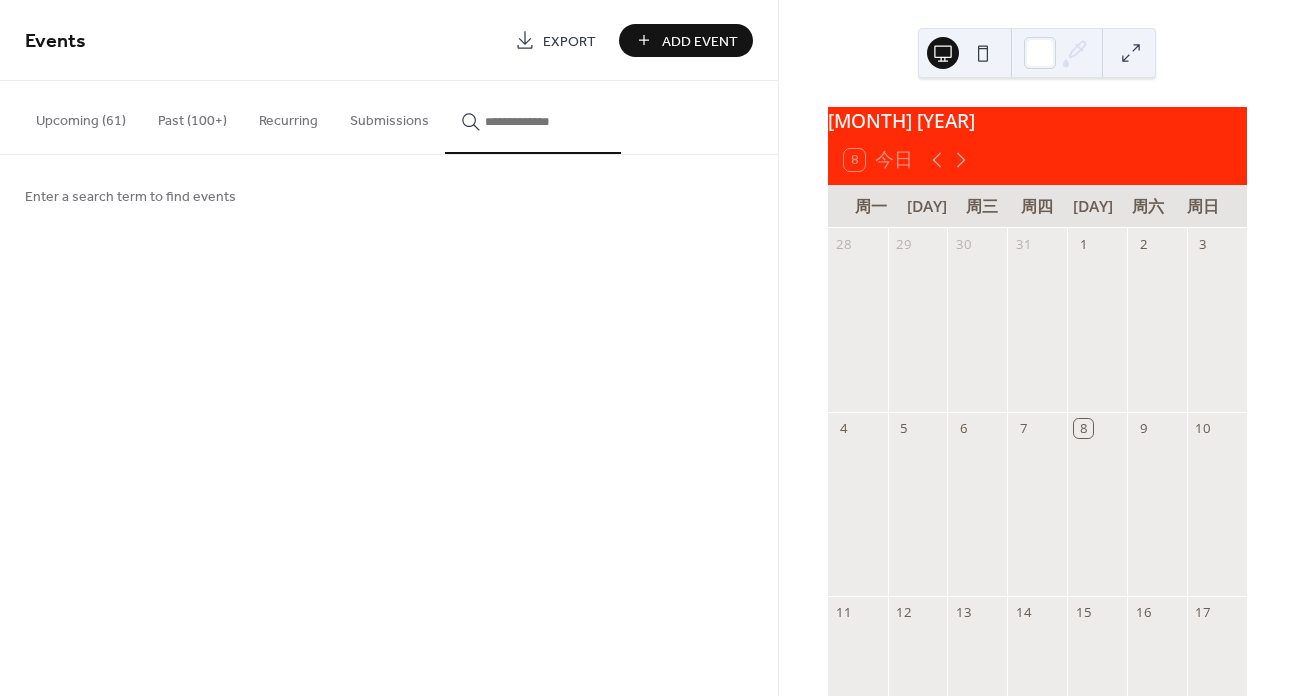 click at bounding box center (545, 121) 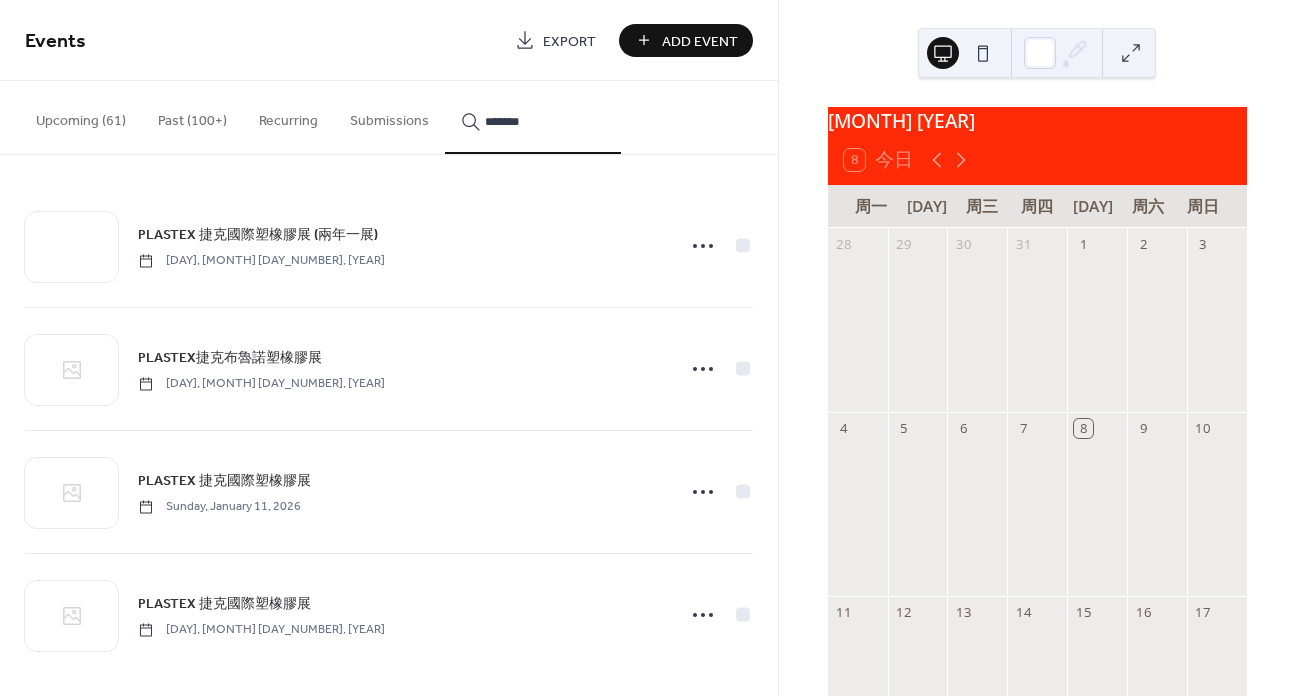 type on "*******" 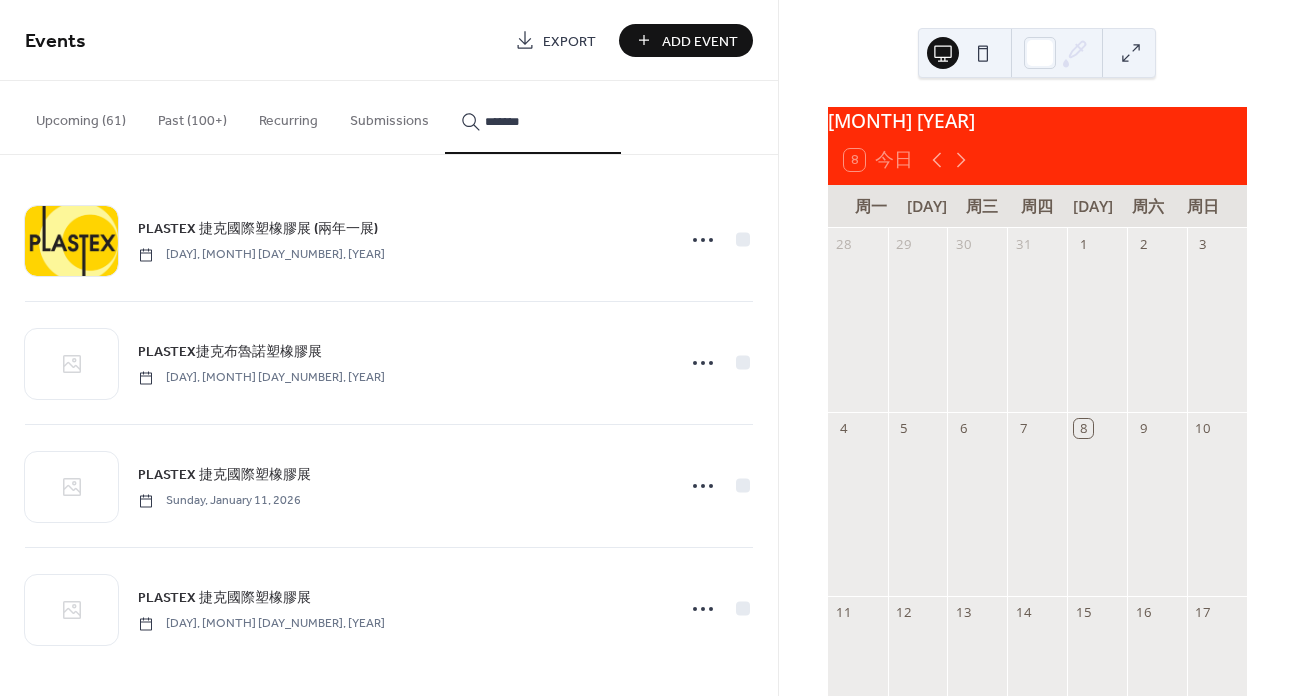 scroll, scrollTop: 10, scrollLeft: 0, axis: vertical 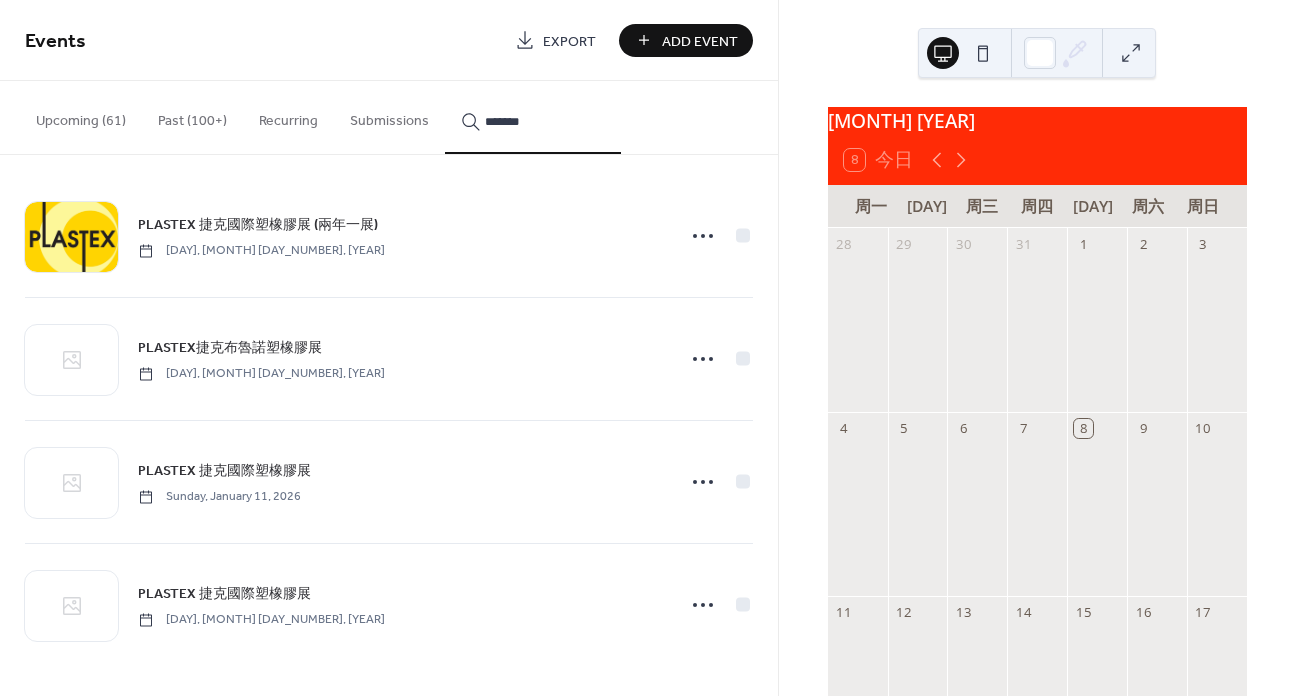 click on "PLASTEX 捷克國際塑橡膠展 Sunday, January 11, 2026" at bounding box center (400, 481) 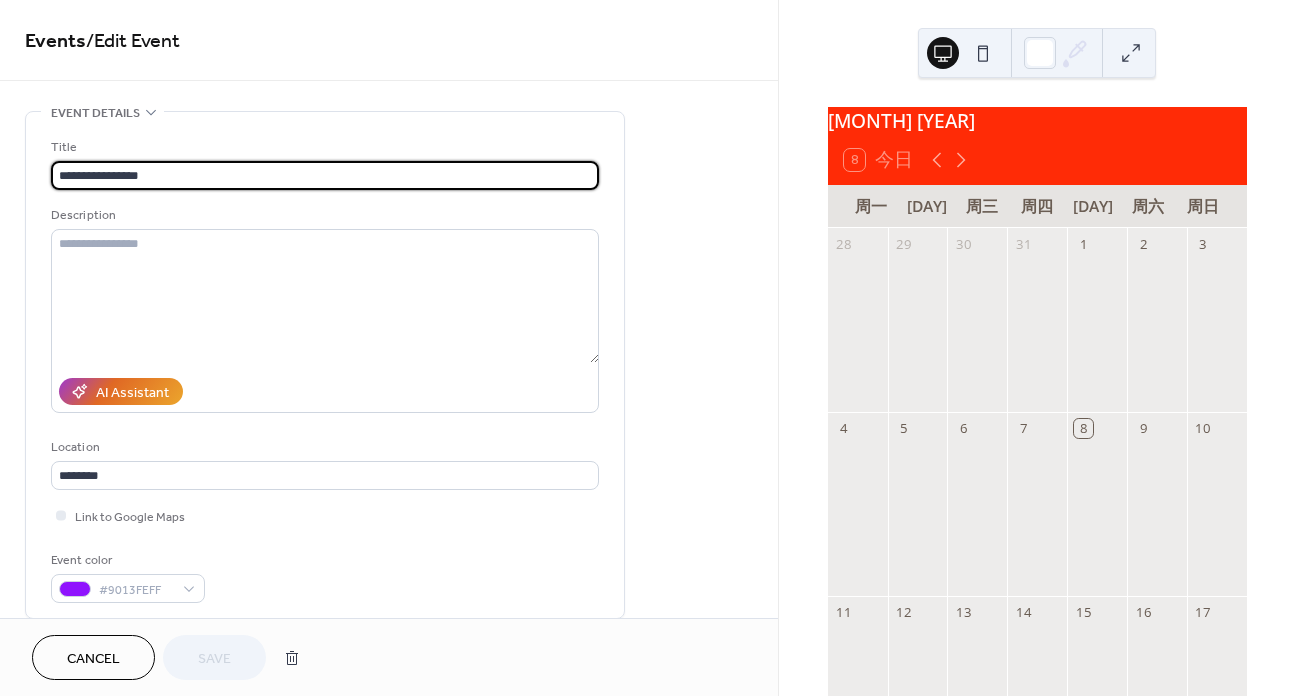 scroll, scrollTop: 1, scrollLeft: 0, axis: vertical 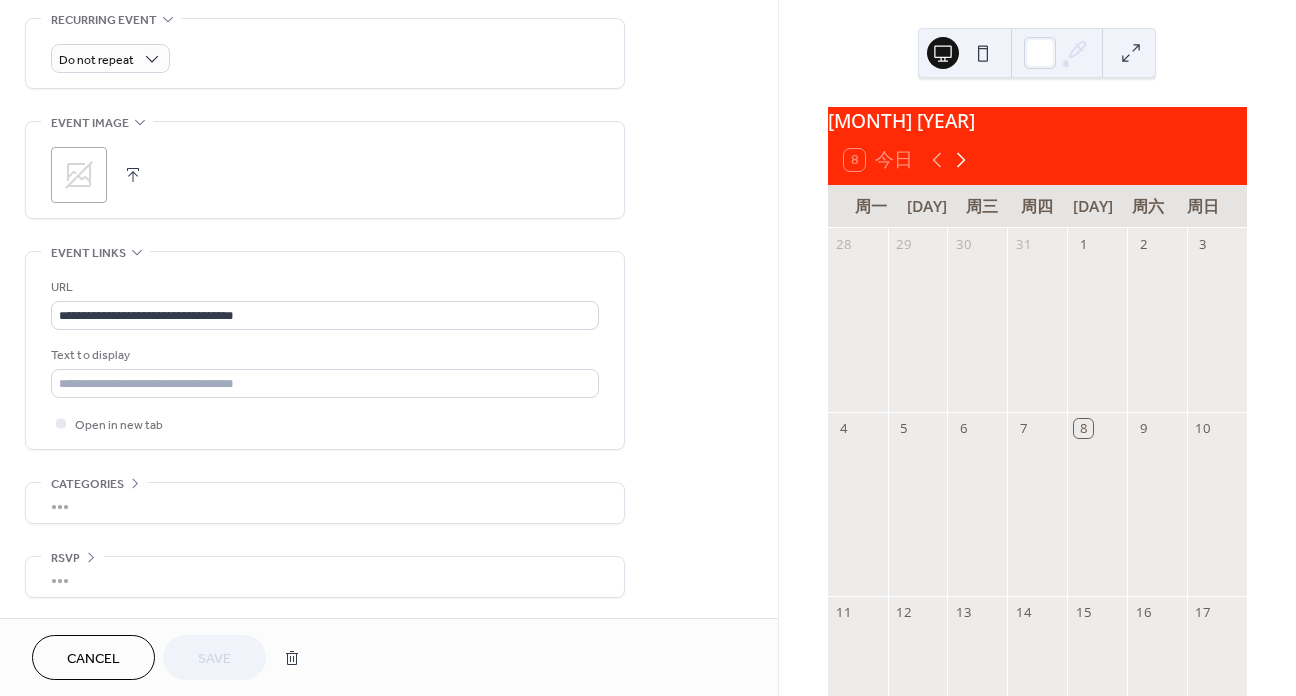 click 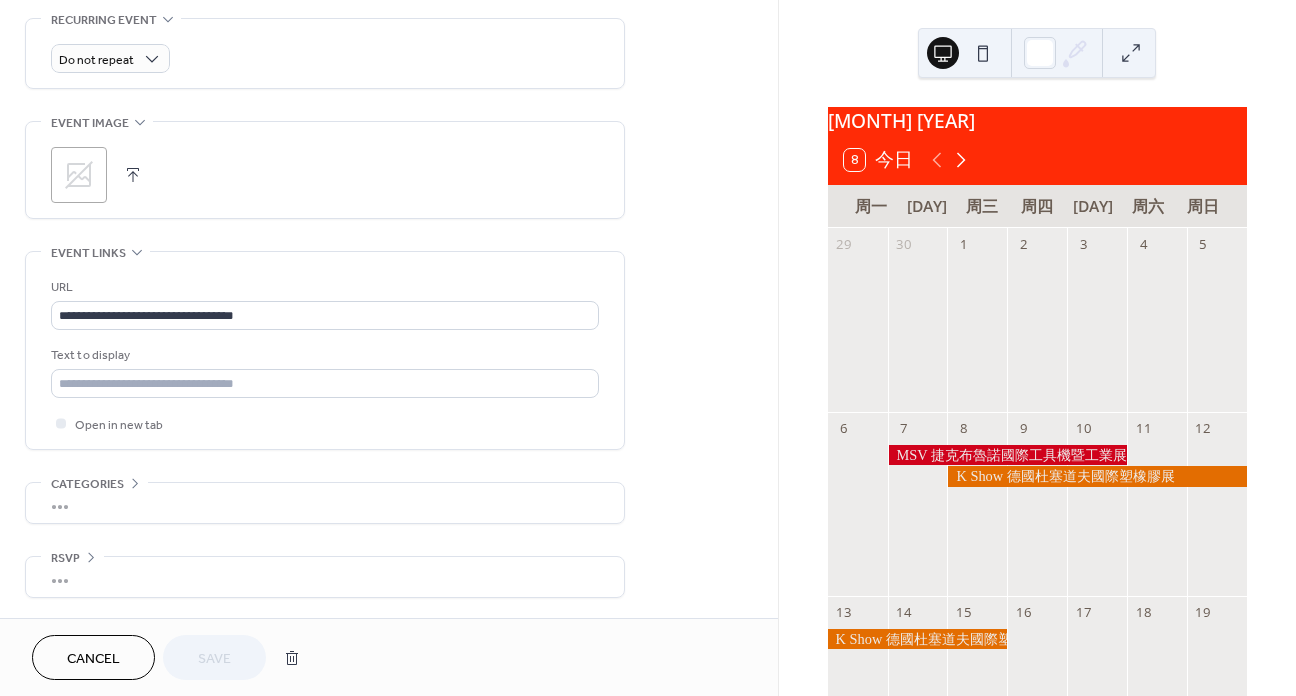 click 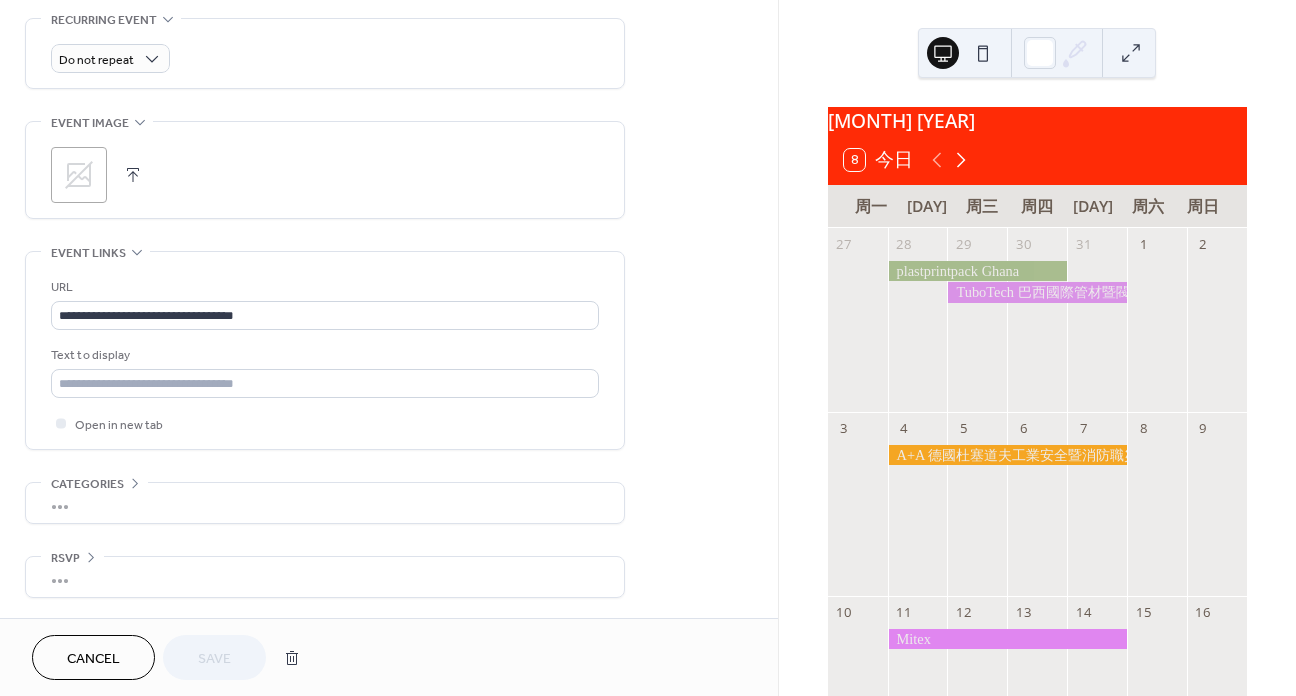 click 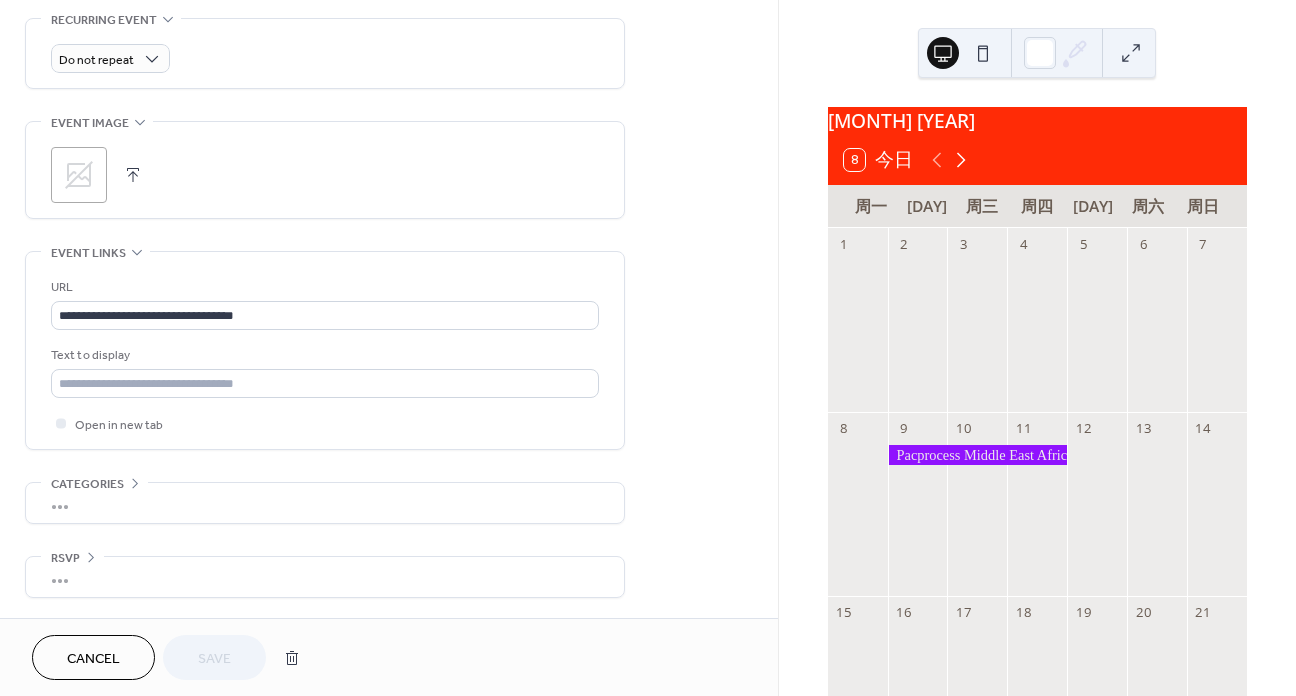 click 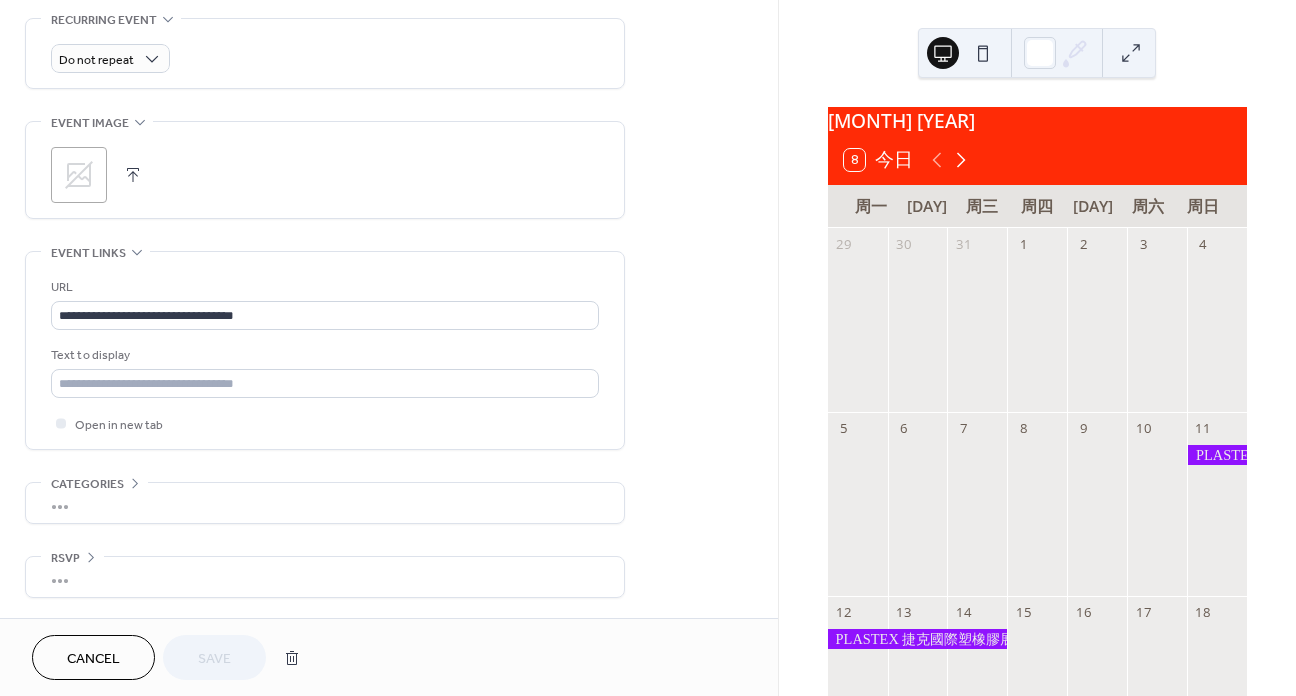click 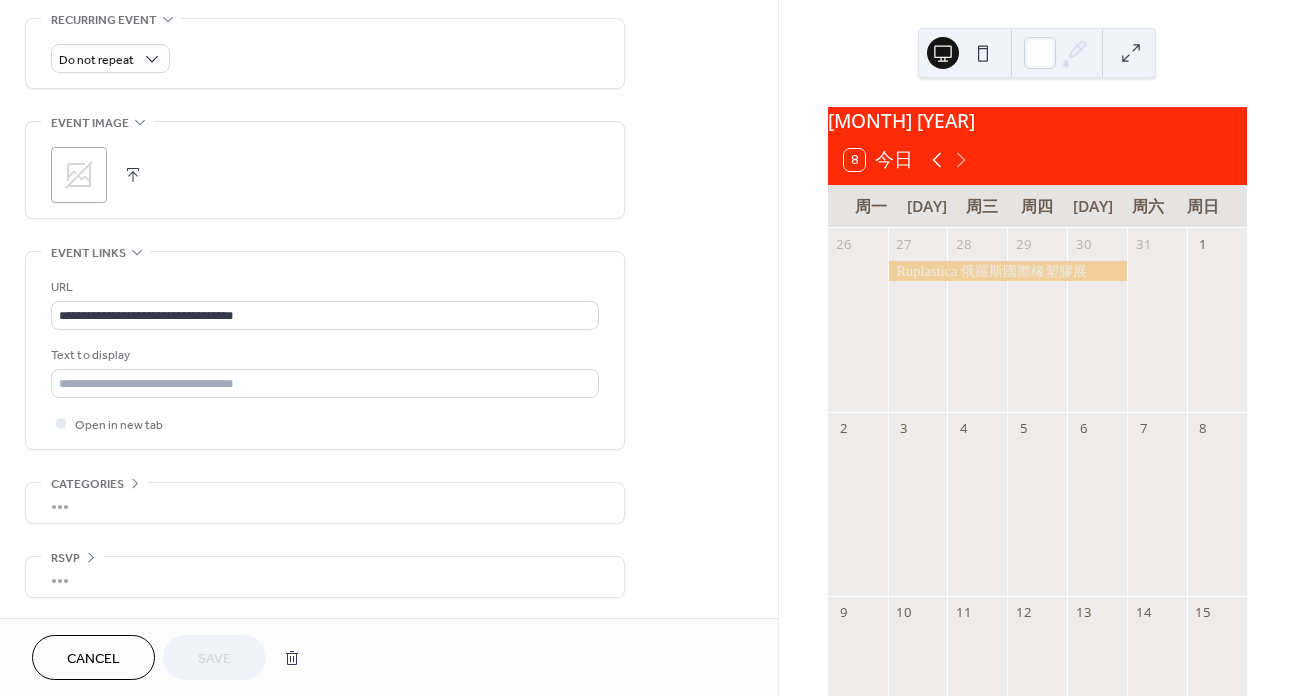 click 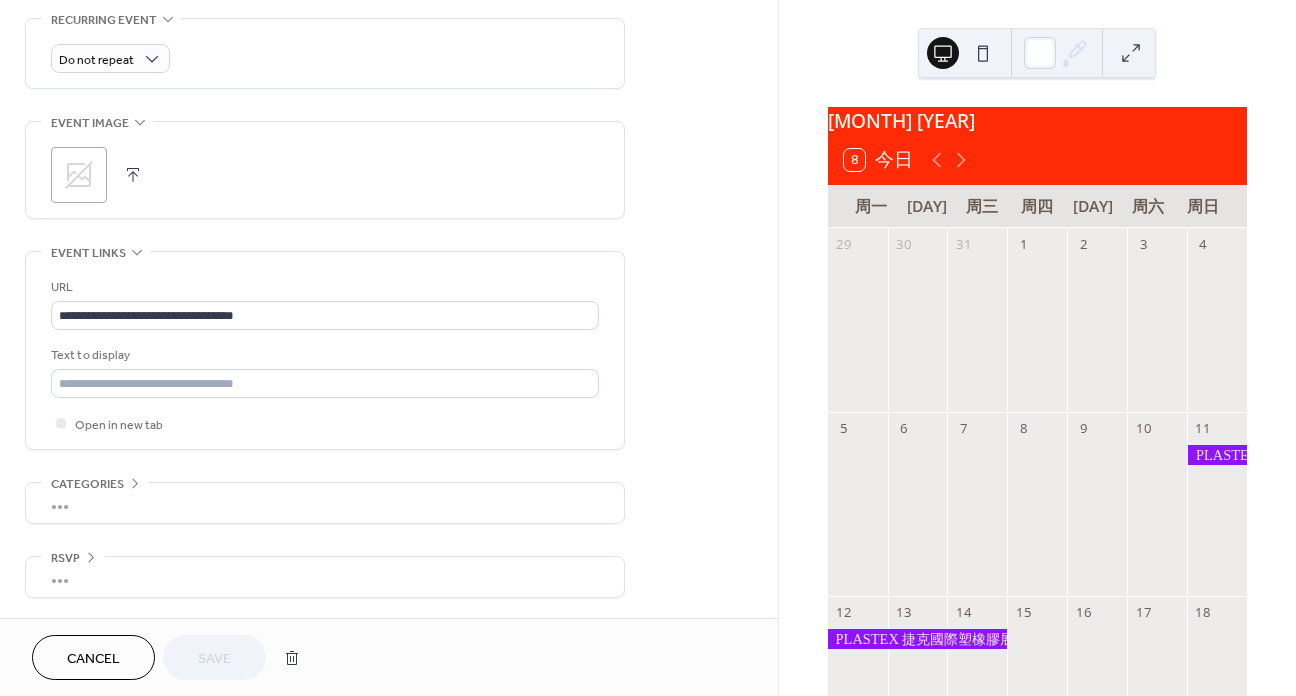 click on "**********" at bounding box center [389, -70] 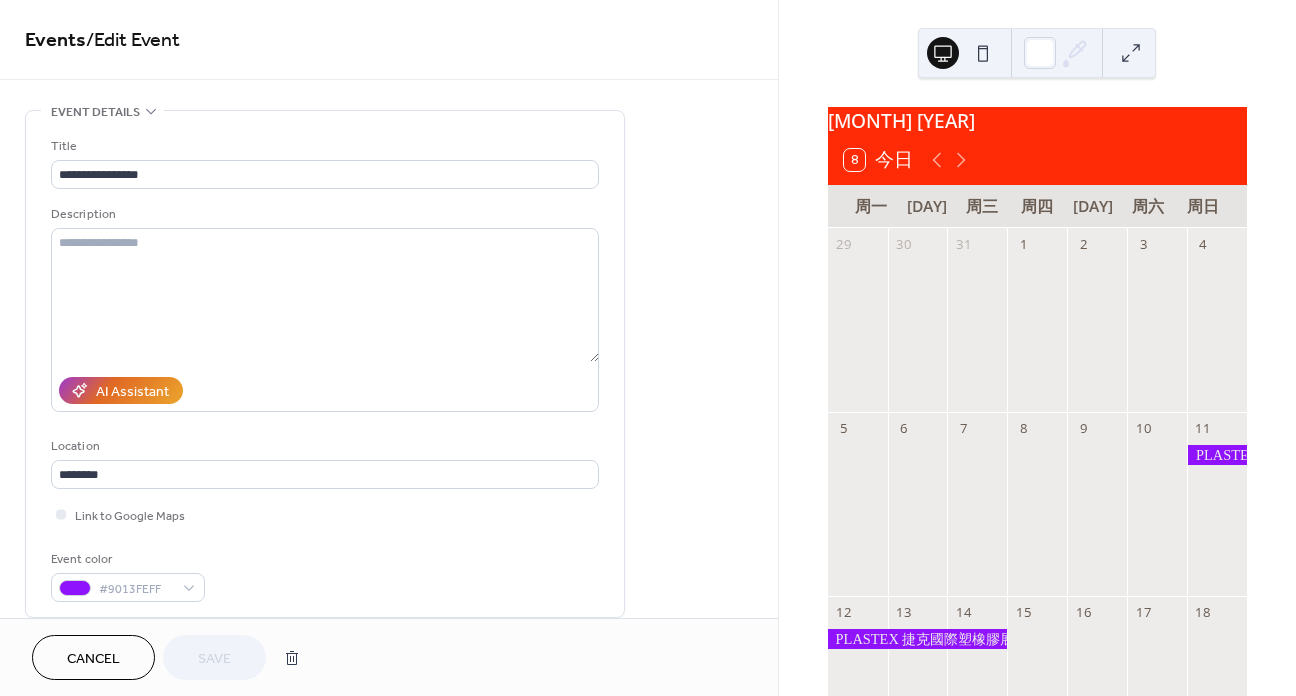 scroll, scrollTop: 0, scrollLeft: 0, axis: both 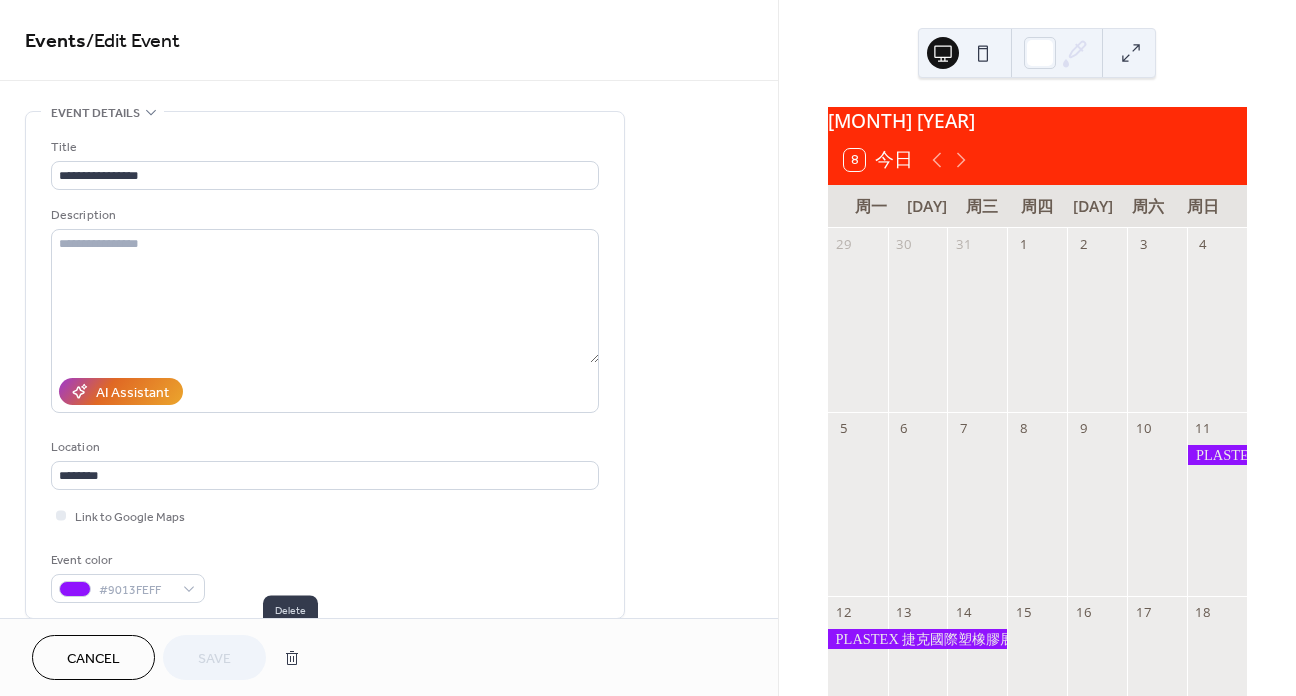 click at bounding box center [292, 658] 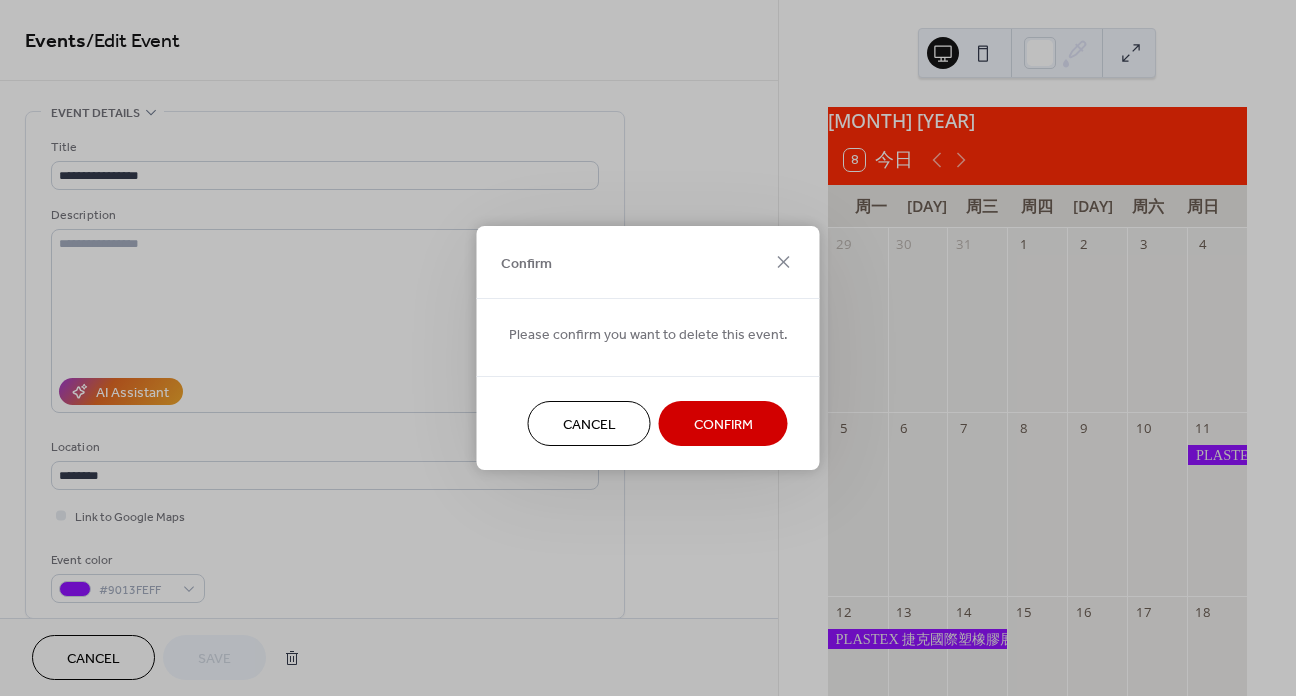 click on "Confirm" at bounding box center [723, 425] 